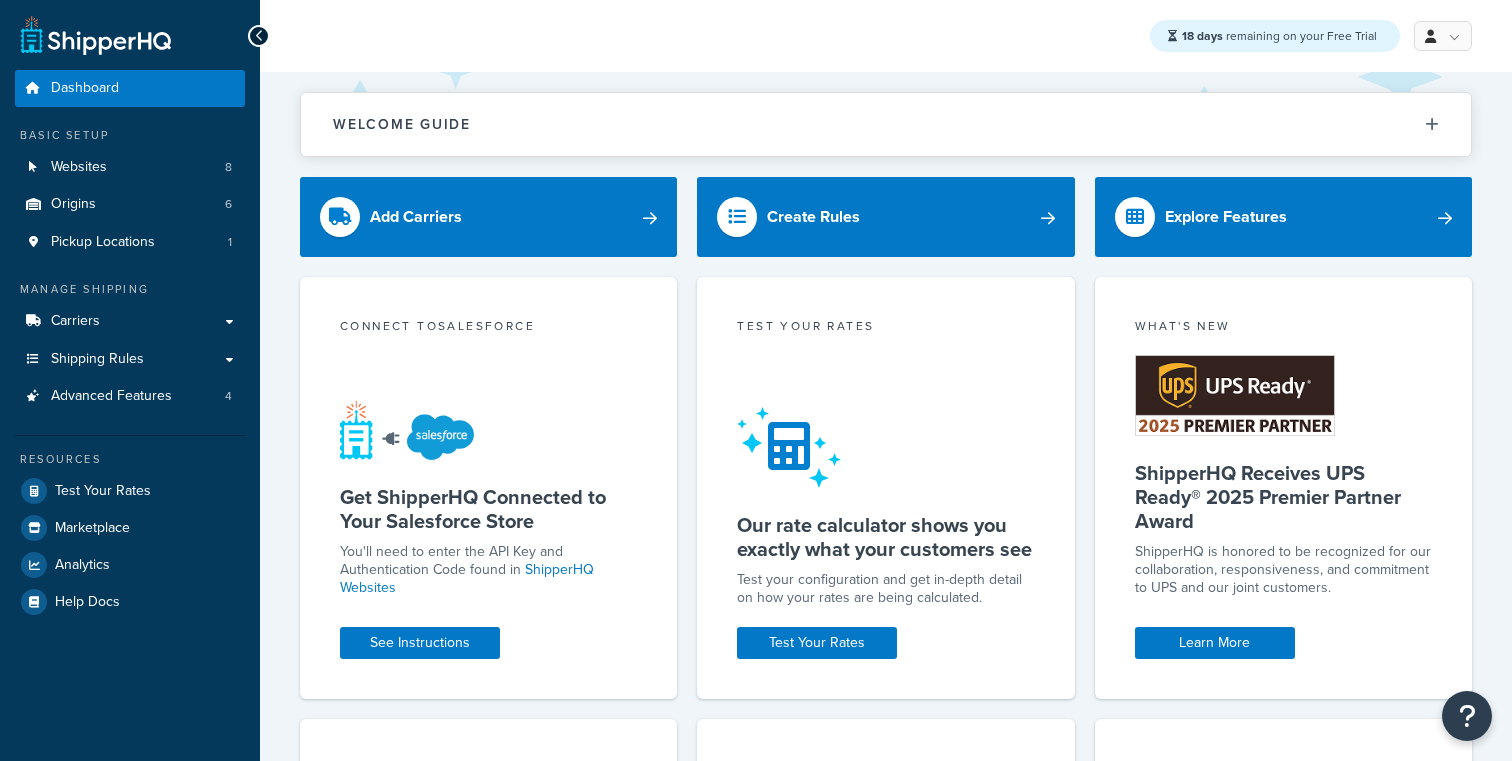 scroll, scrollTop: 0, scrollLeft: 0, axis: both 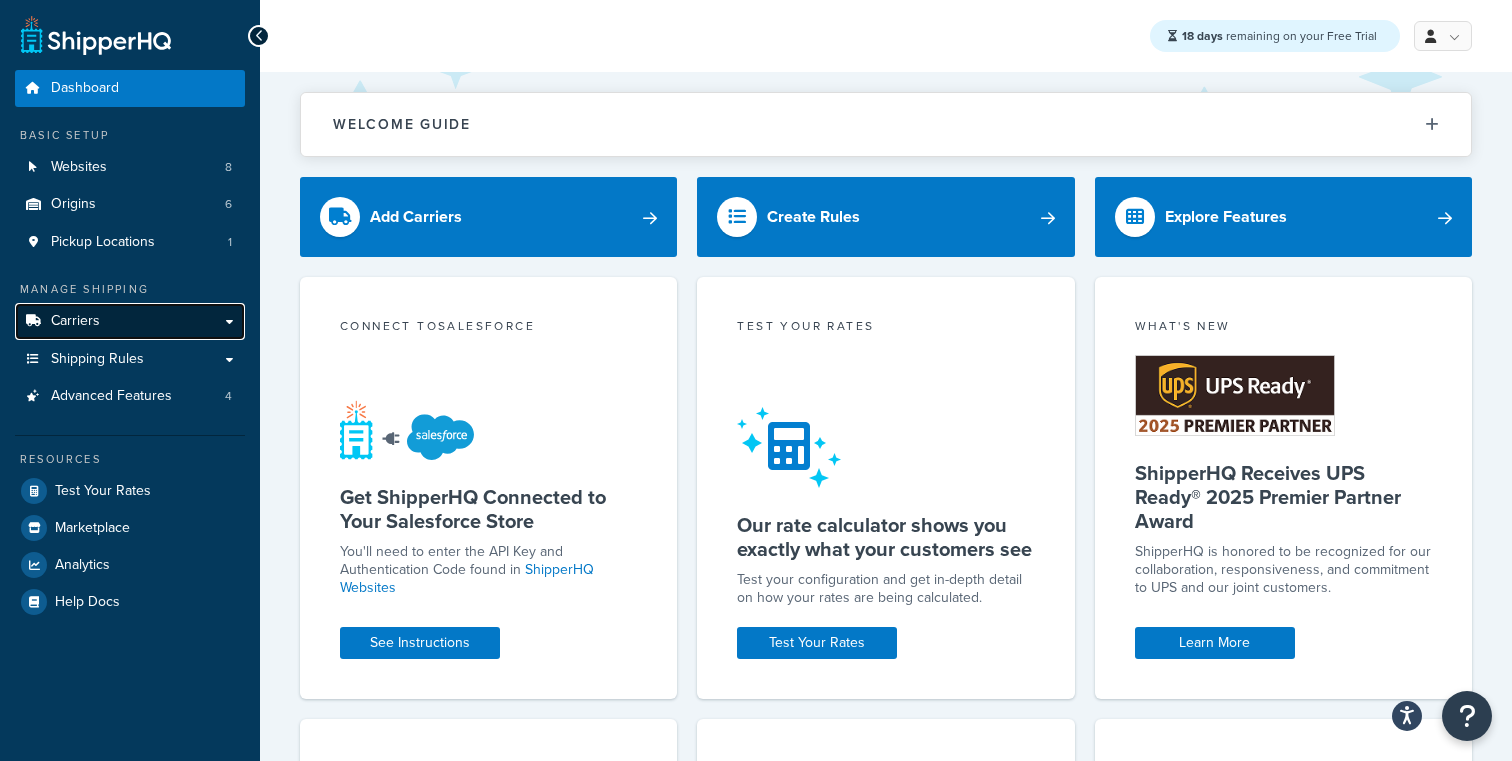 click on "Carriers" at bounding box center [130, 321] 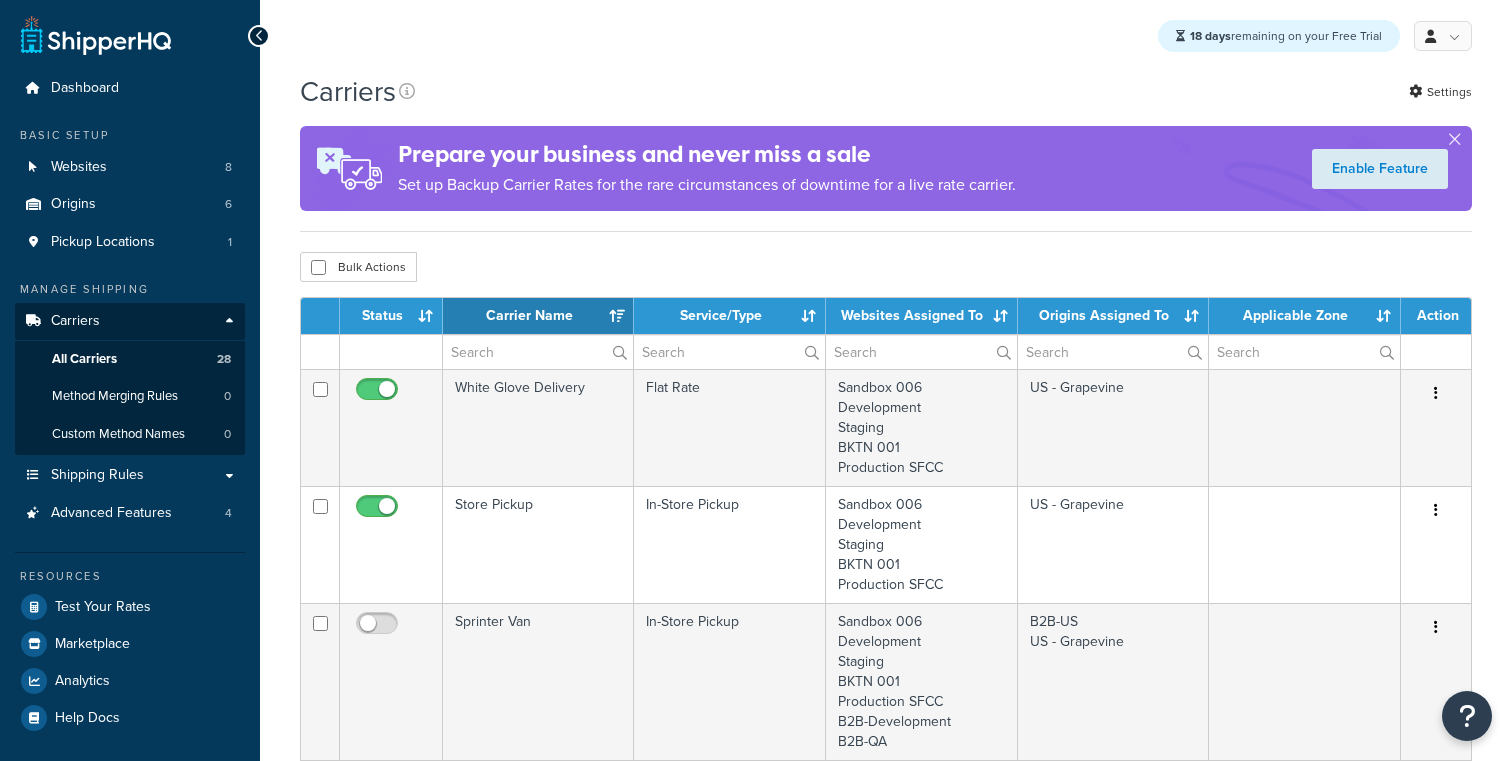 select on "15" 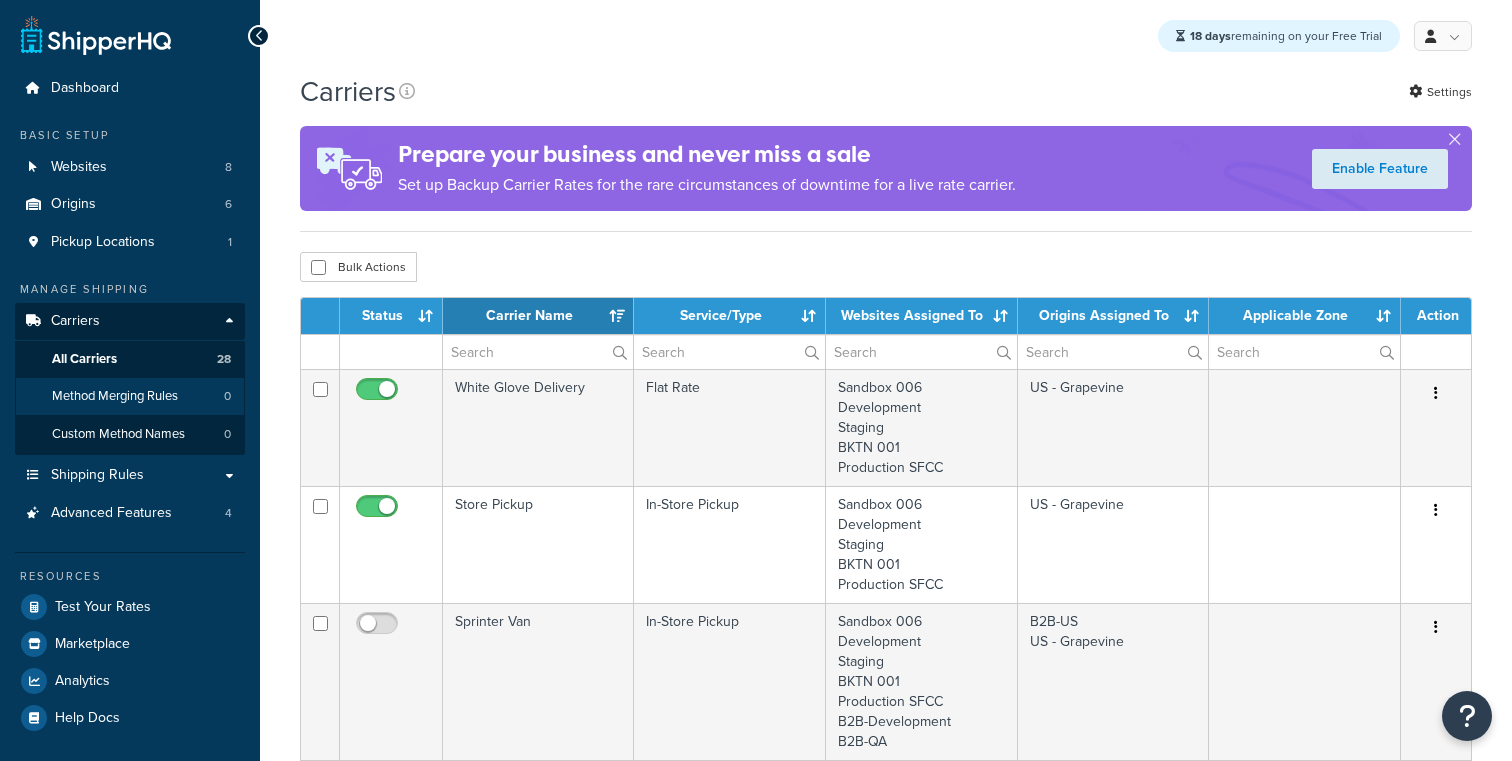 scroll, scrollTop: 0, scrollLeft: 0, axis: both 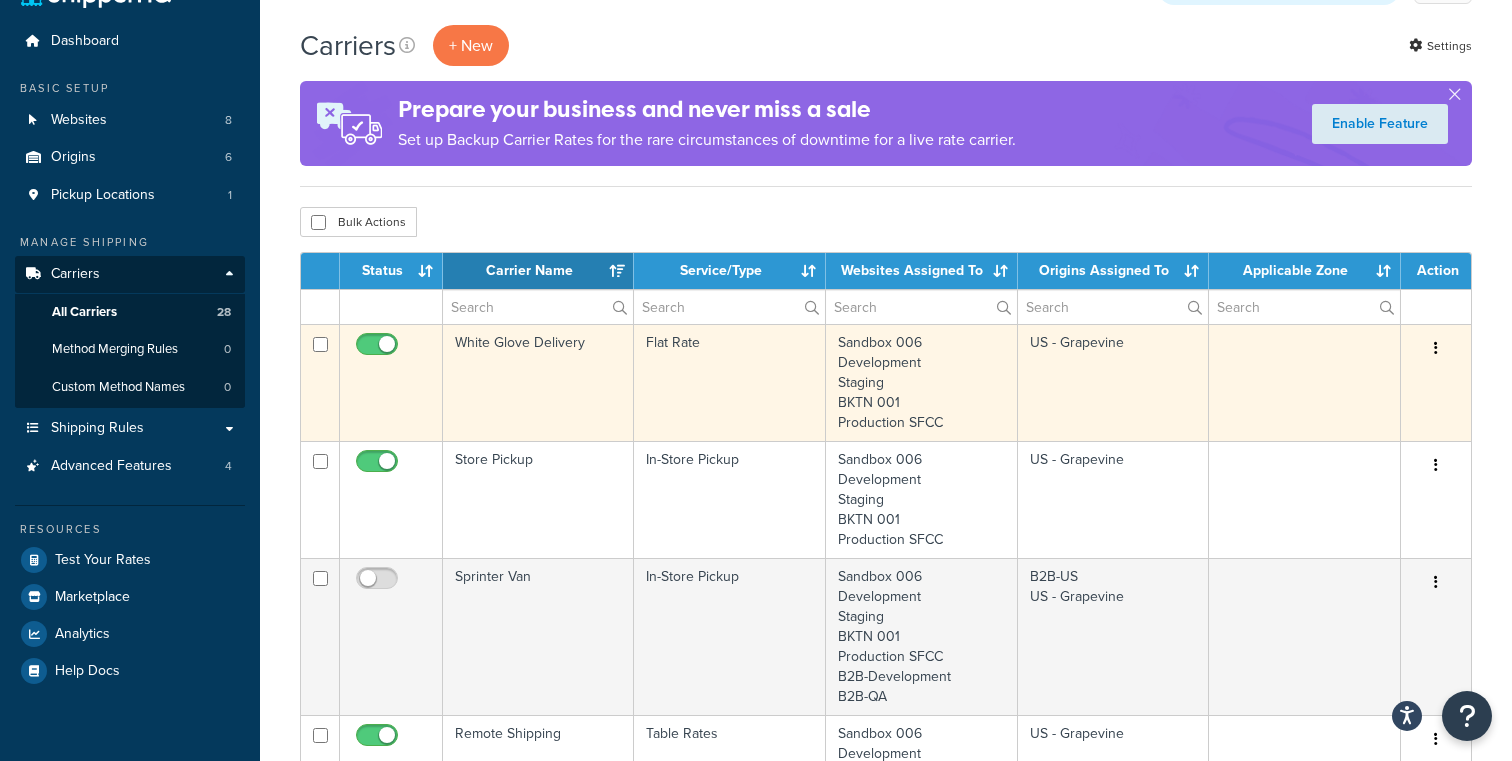 click on "White Glove Delivery" at bounding box center (538, 382) 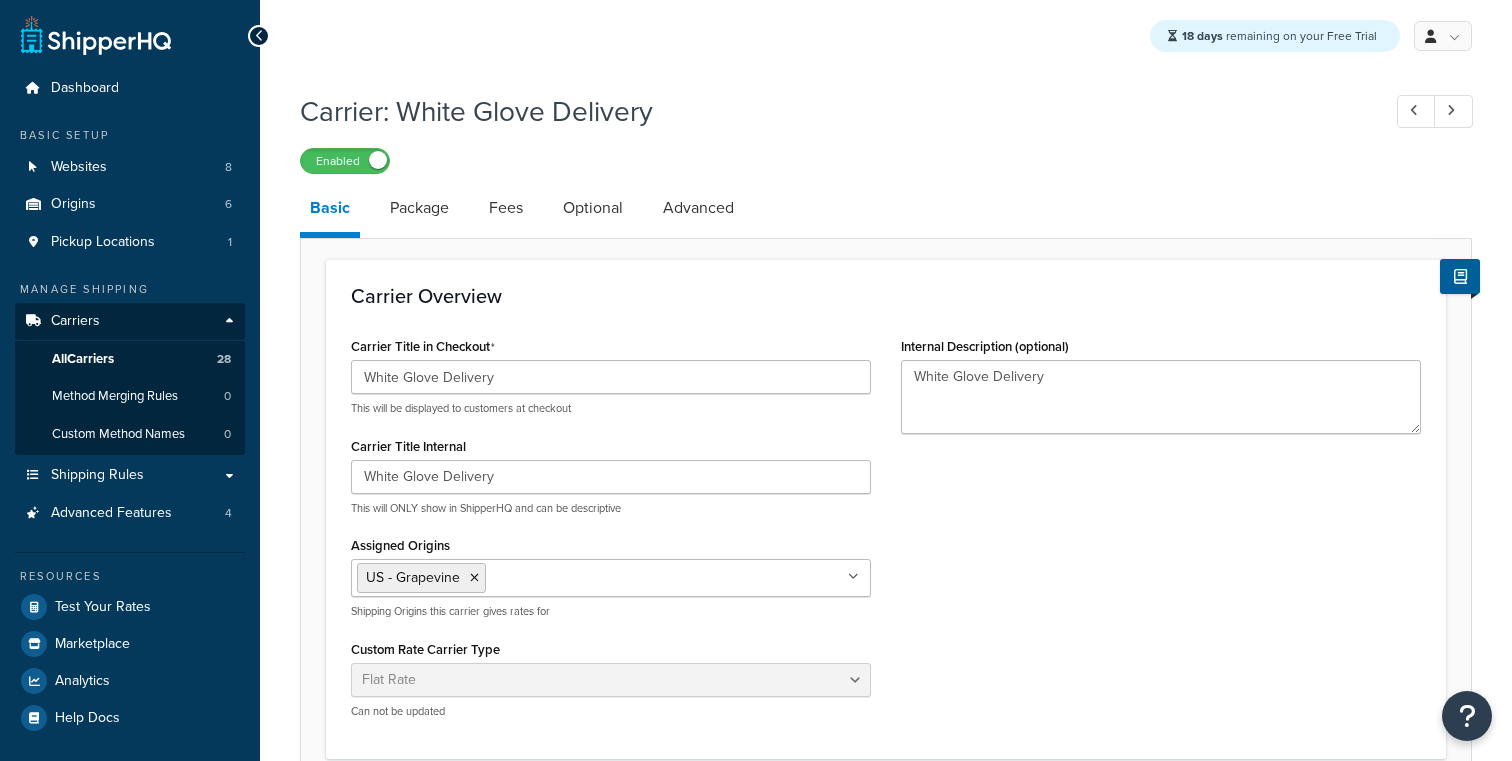 select on "flat" 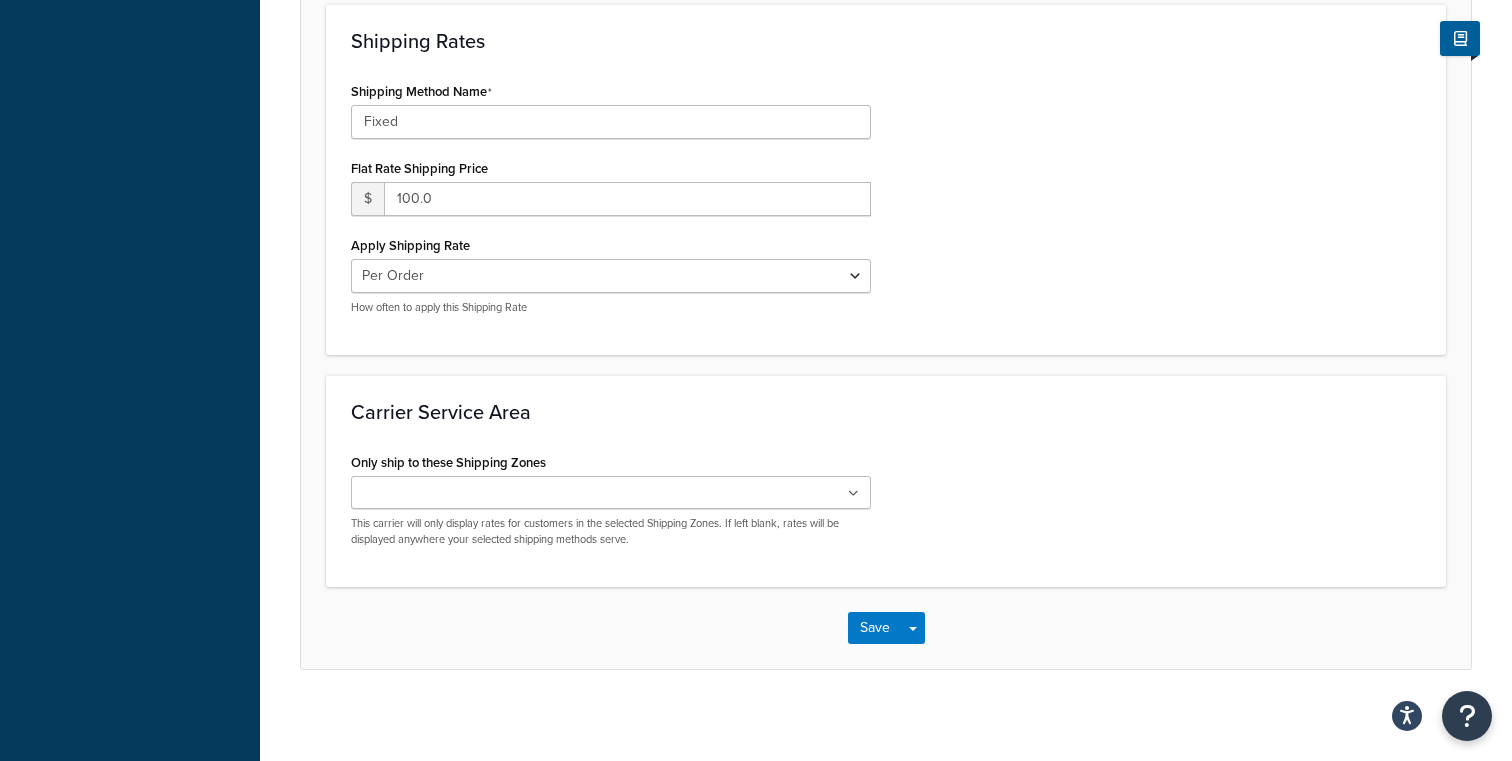 scroll, scrollTop: 786, scrollLeft: 0, axis: vertical 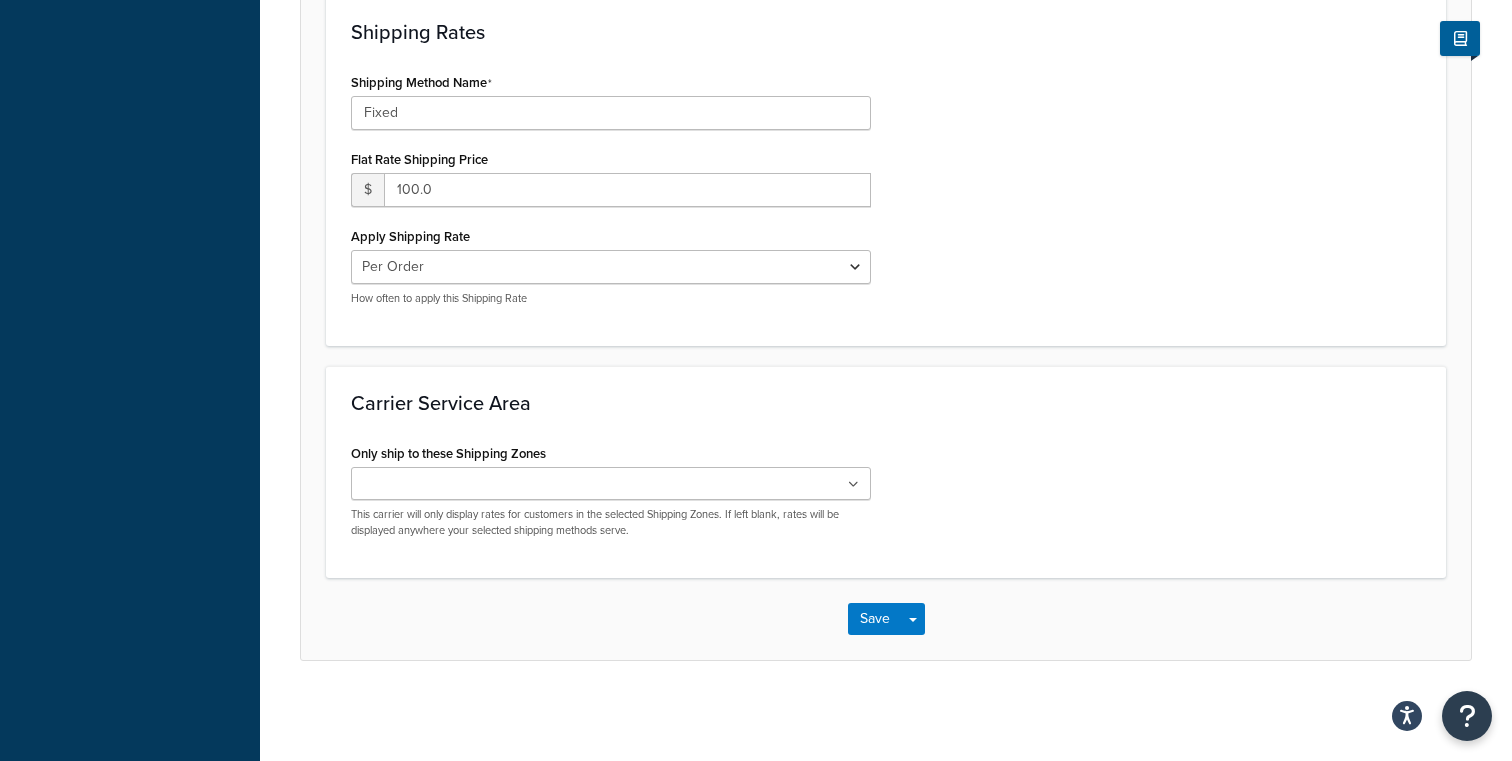 click at bounding box center [611, 483] 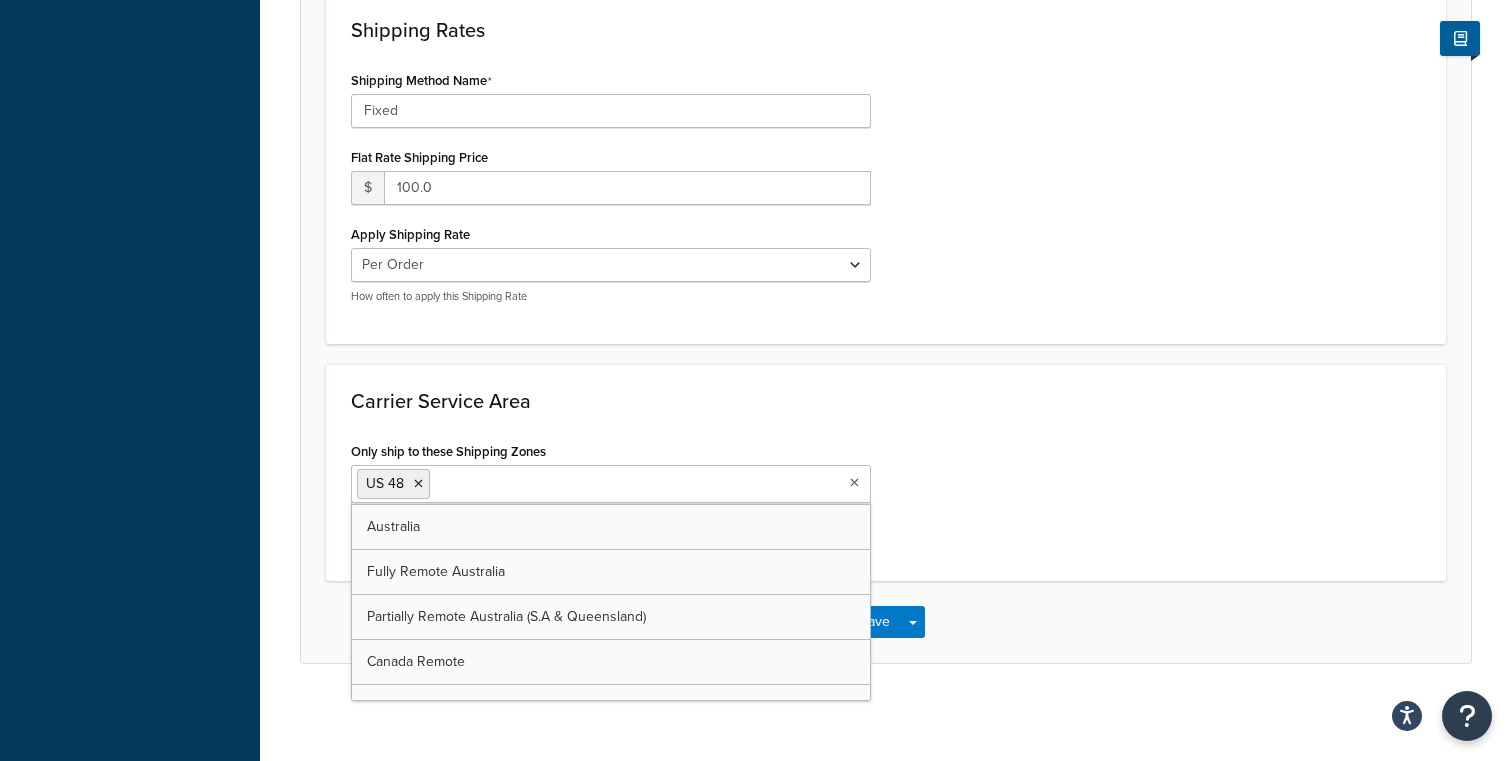 scroll, scrollTop: 1070, scrollLeft: 0, axis: vertical 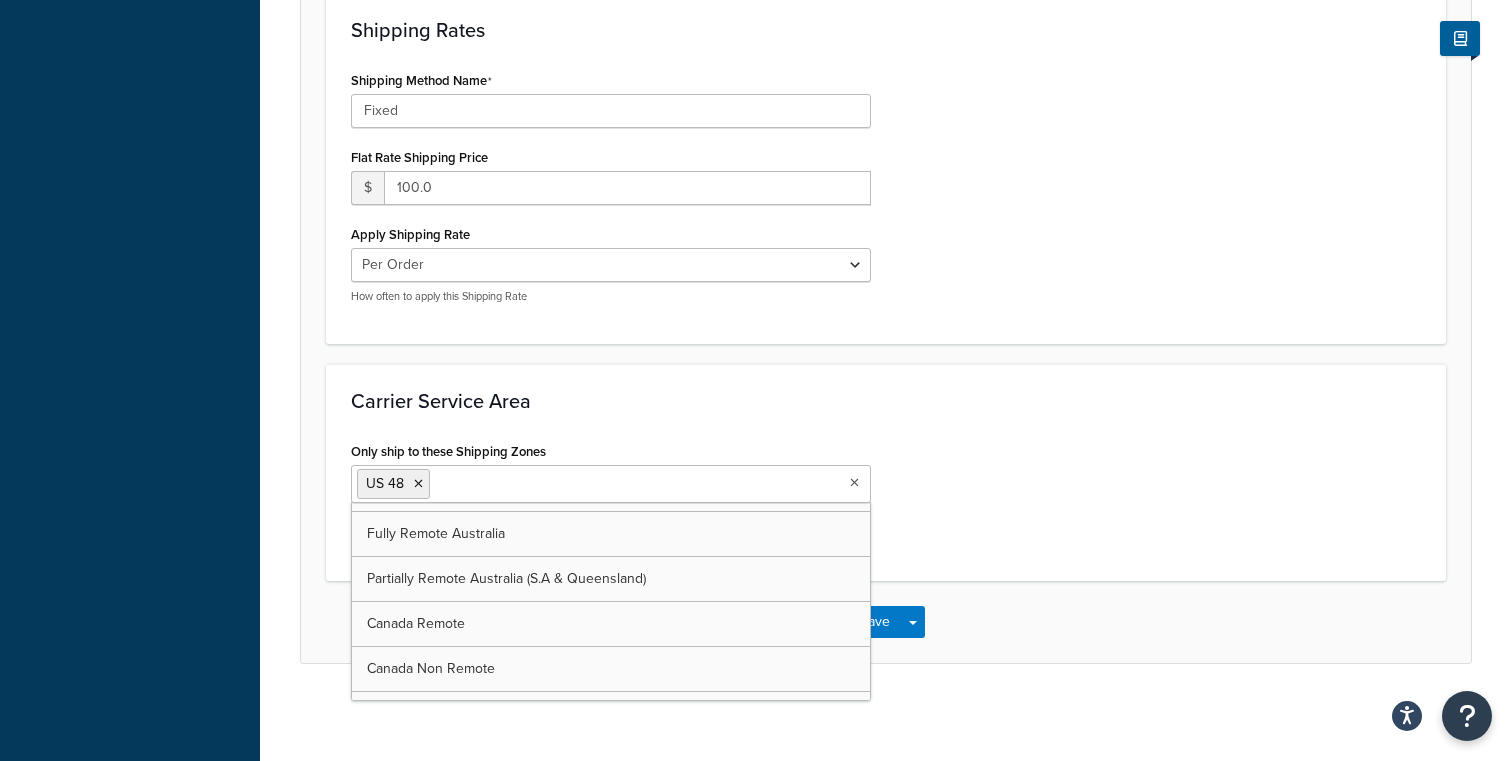 click on "Carrier Service Area" 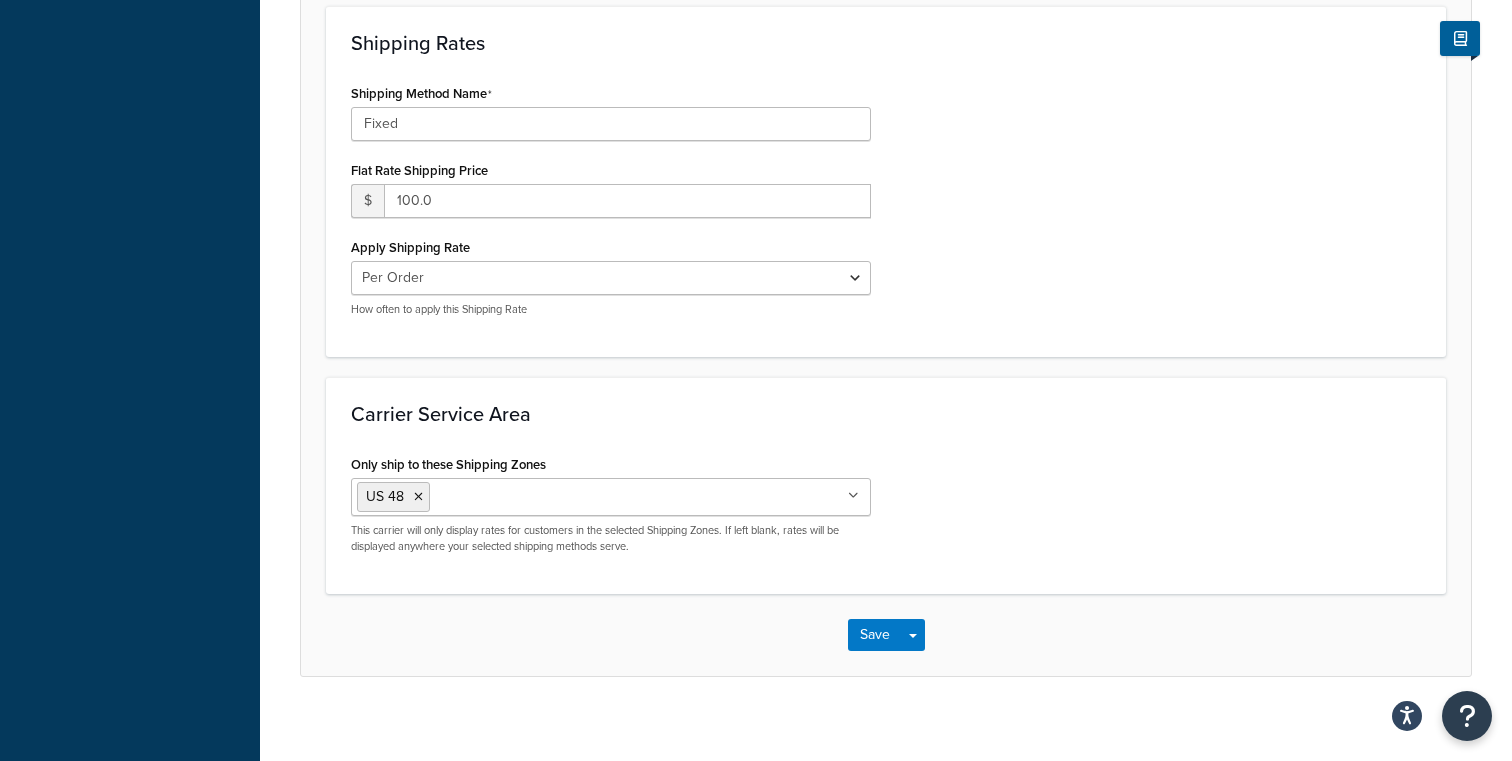 scroll, scrollTop: 781, scrollLeft: 0, axis: vertical 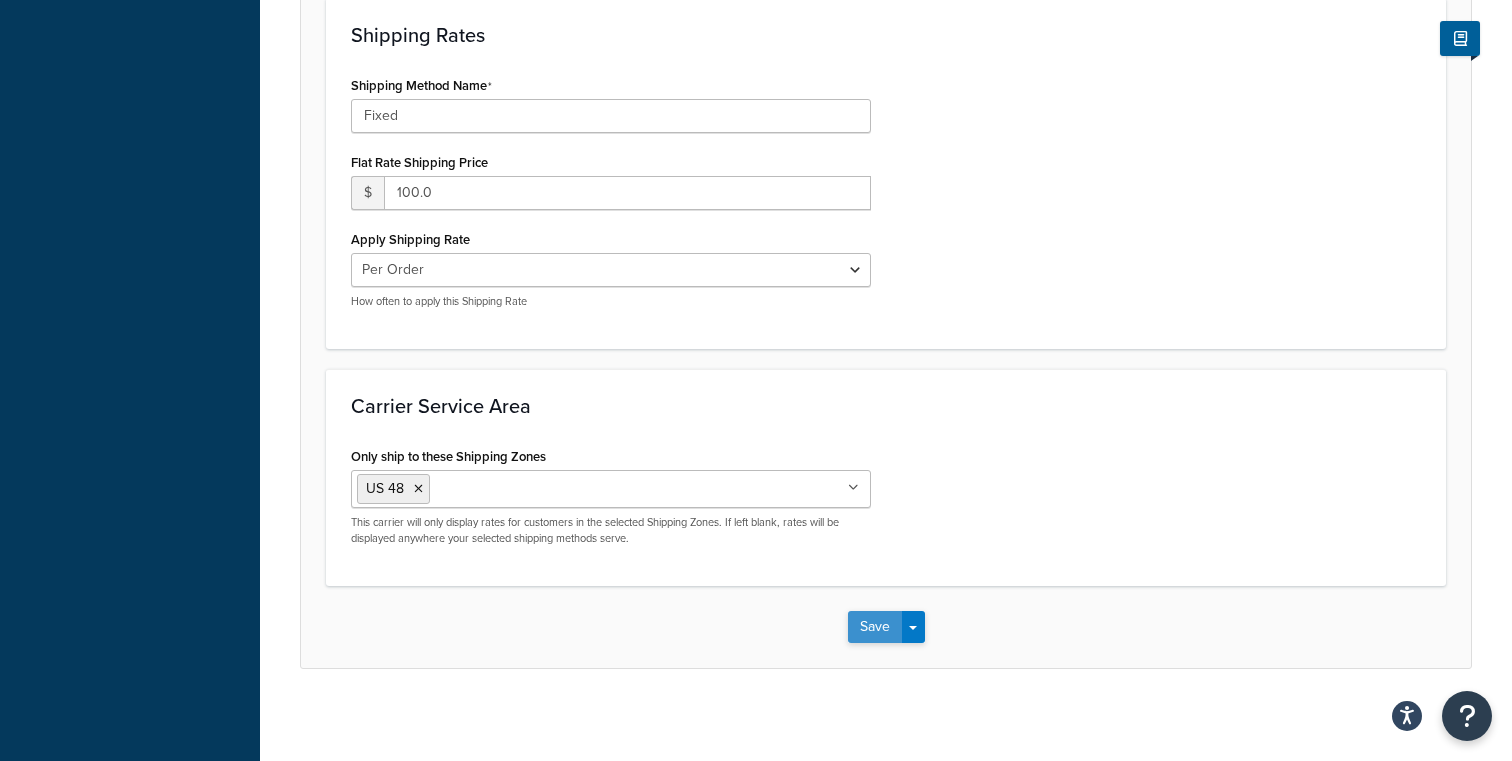 click on "Save" at bounding box center [875, 627] 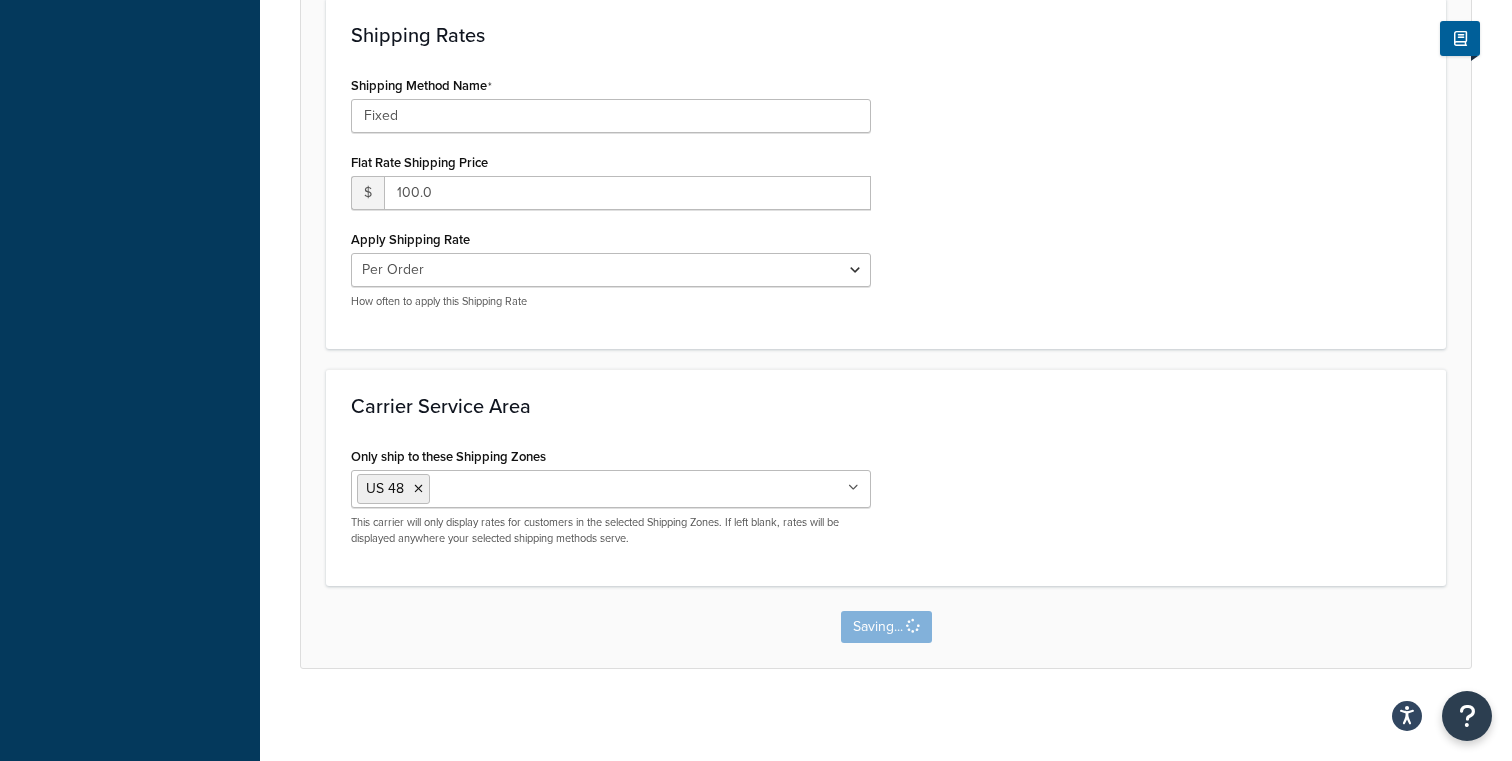 scroll, scrollTop: 0, scrollLeft: 0, axis: both 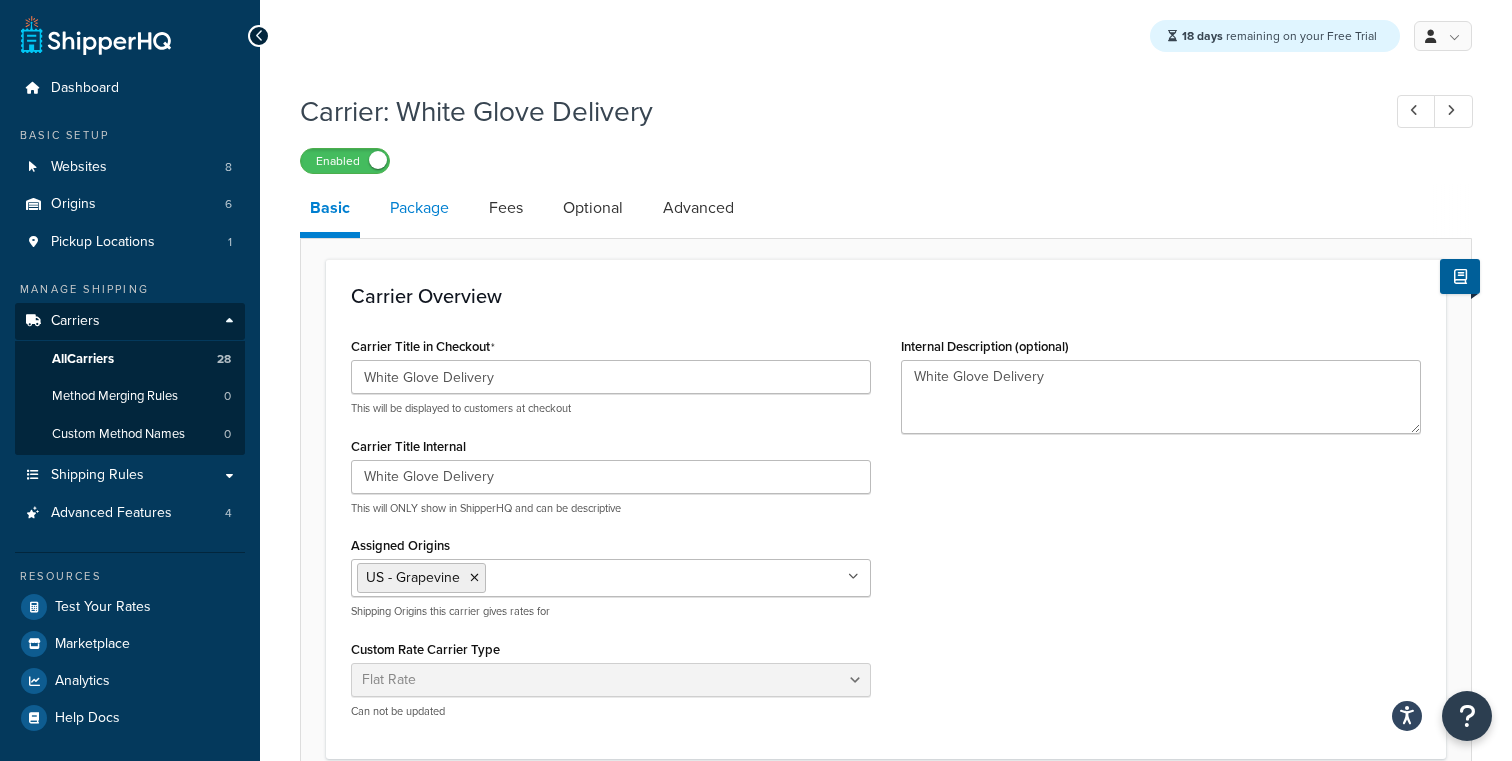 click on "Package" at bounding box center [419, 208] 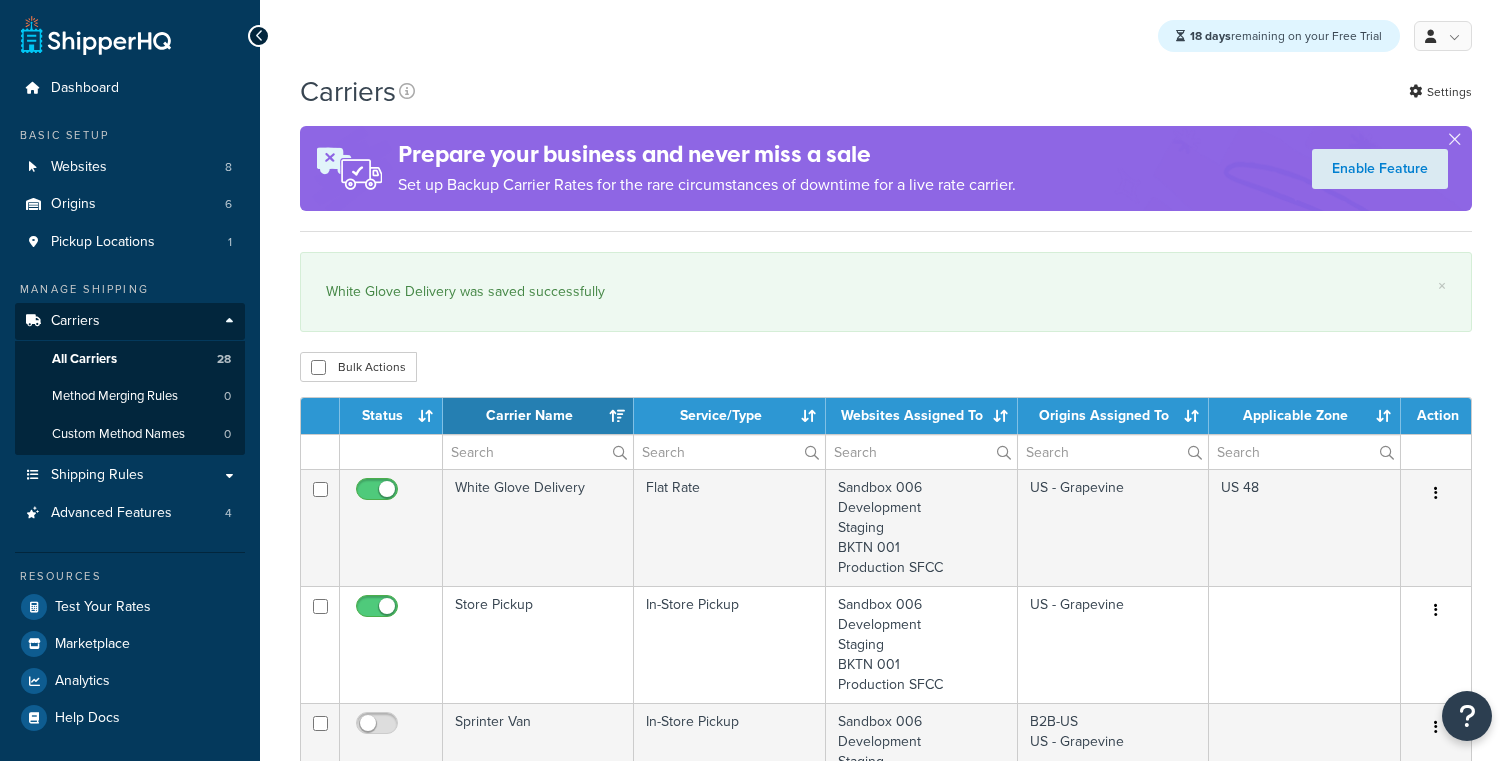 select on "15" 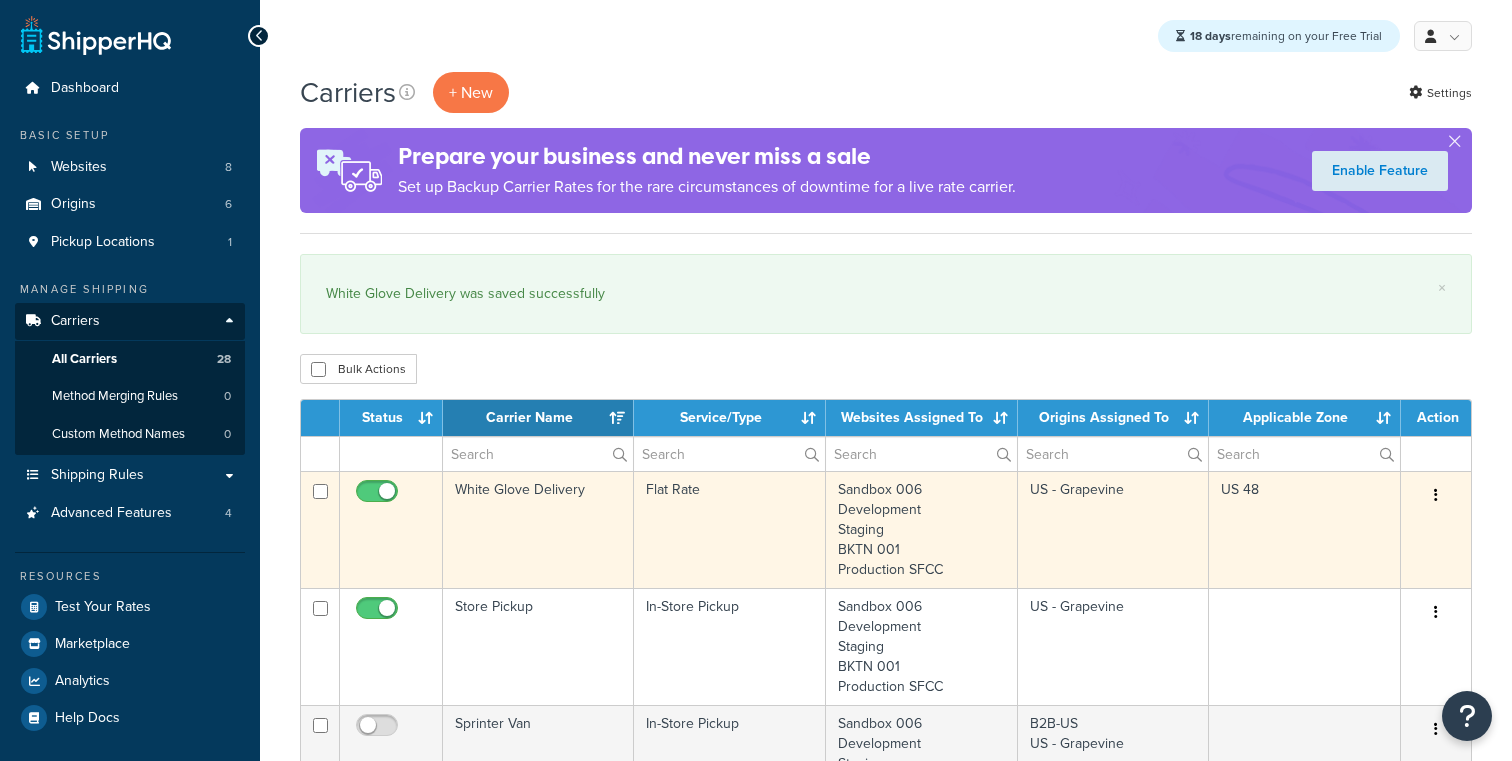 scroll, scrollTop: 0, scrollLeft: 0, axis: both 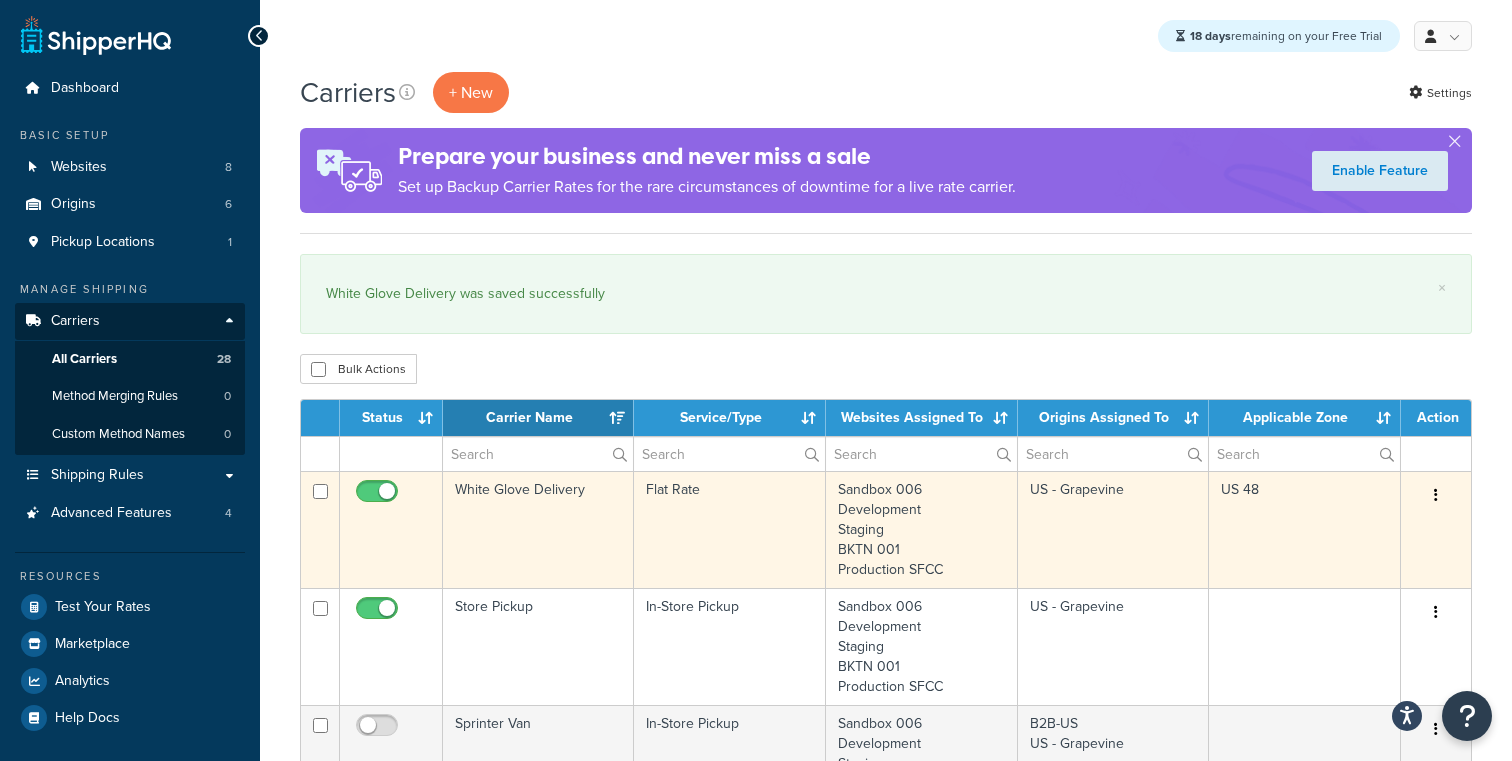 click on "White Glove Delivery" at bounding box center (538, 529) 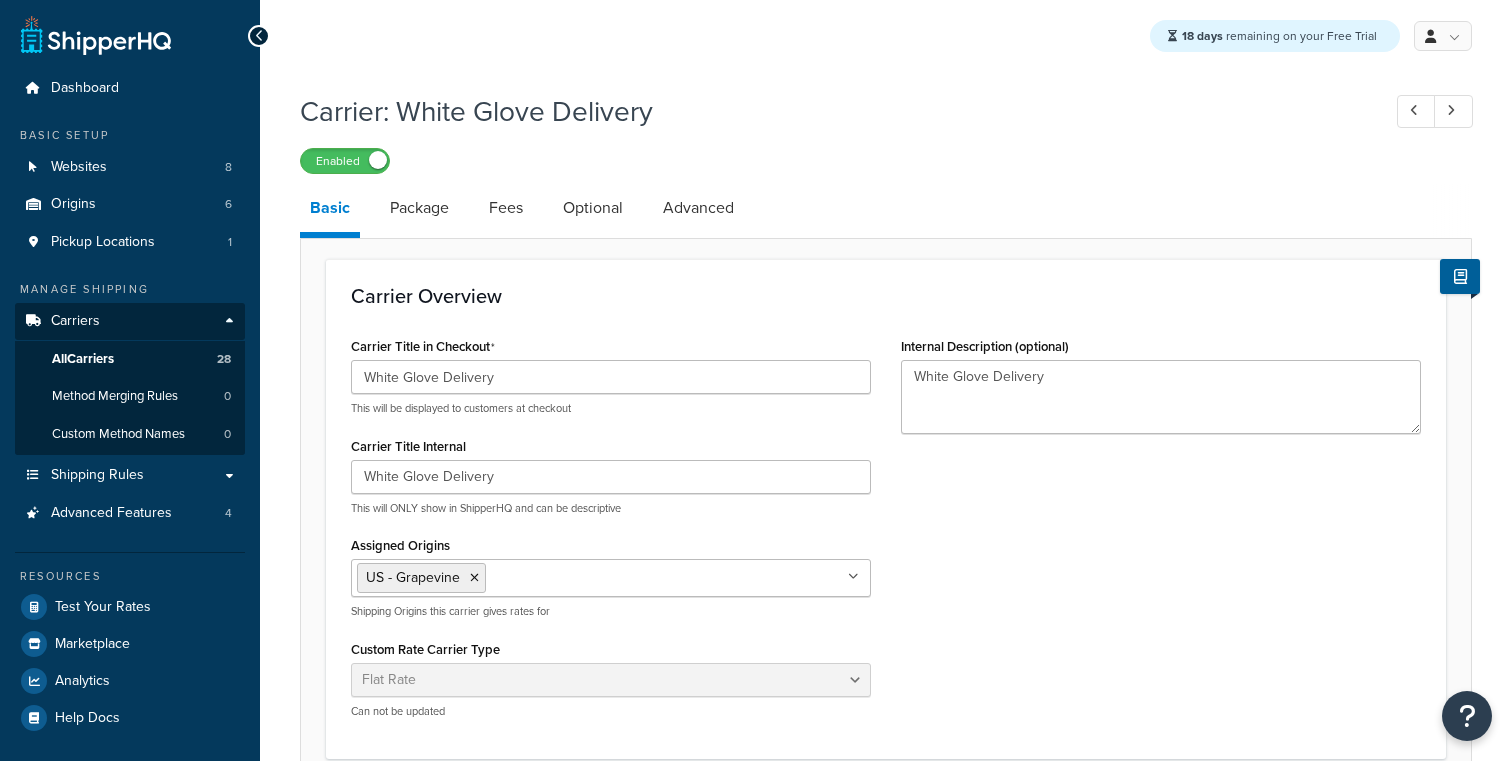 select on "flat" 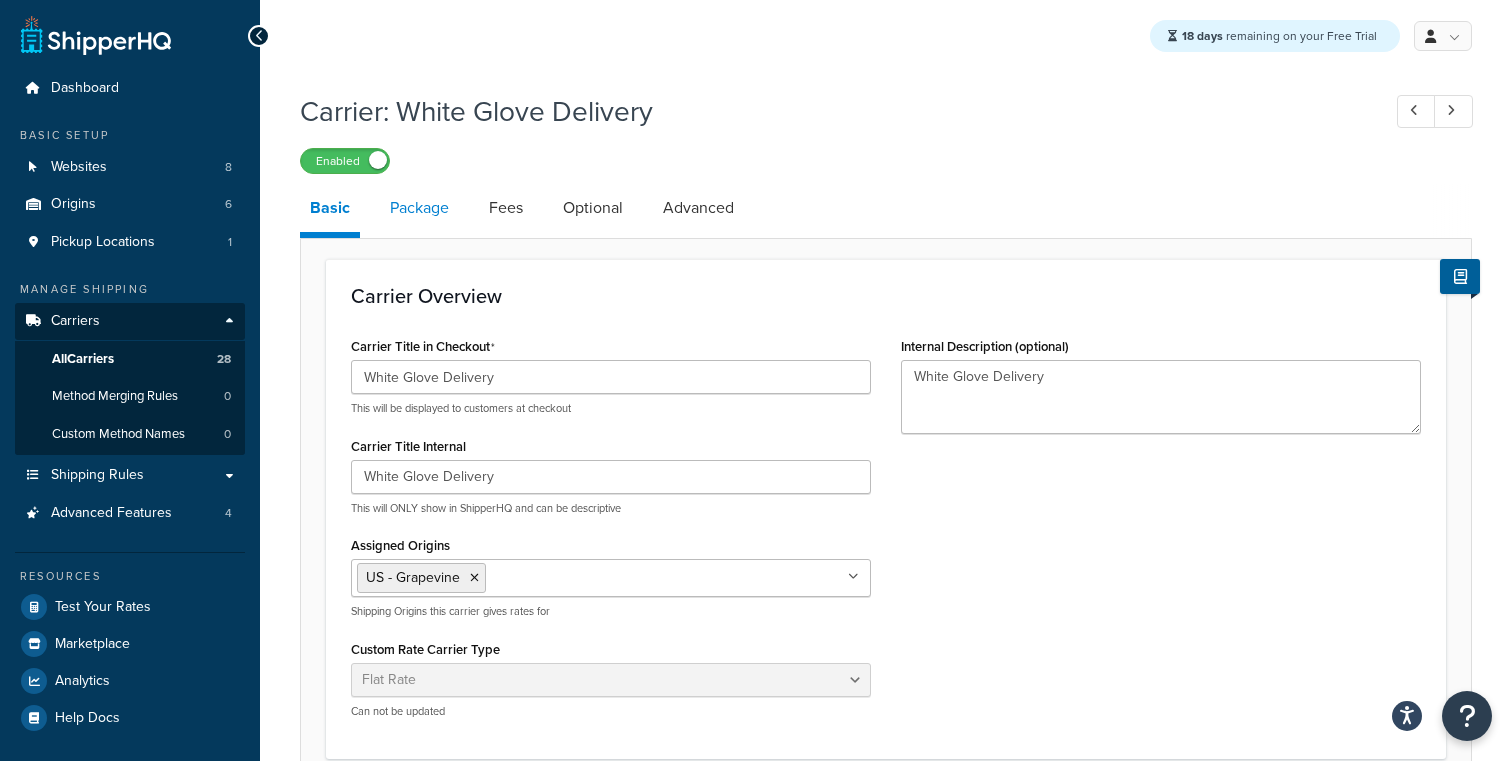 click on "Package" at bounding box center (419, 208) 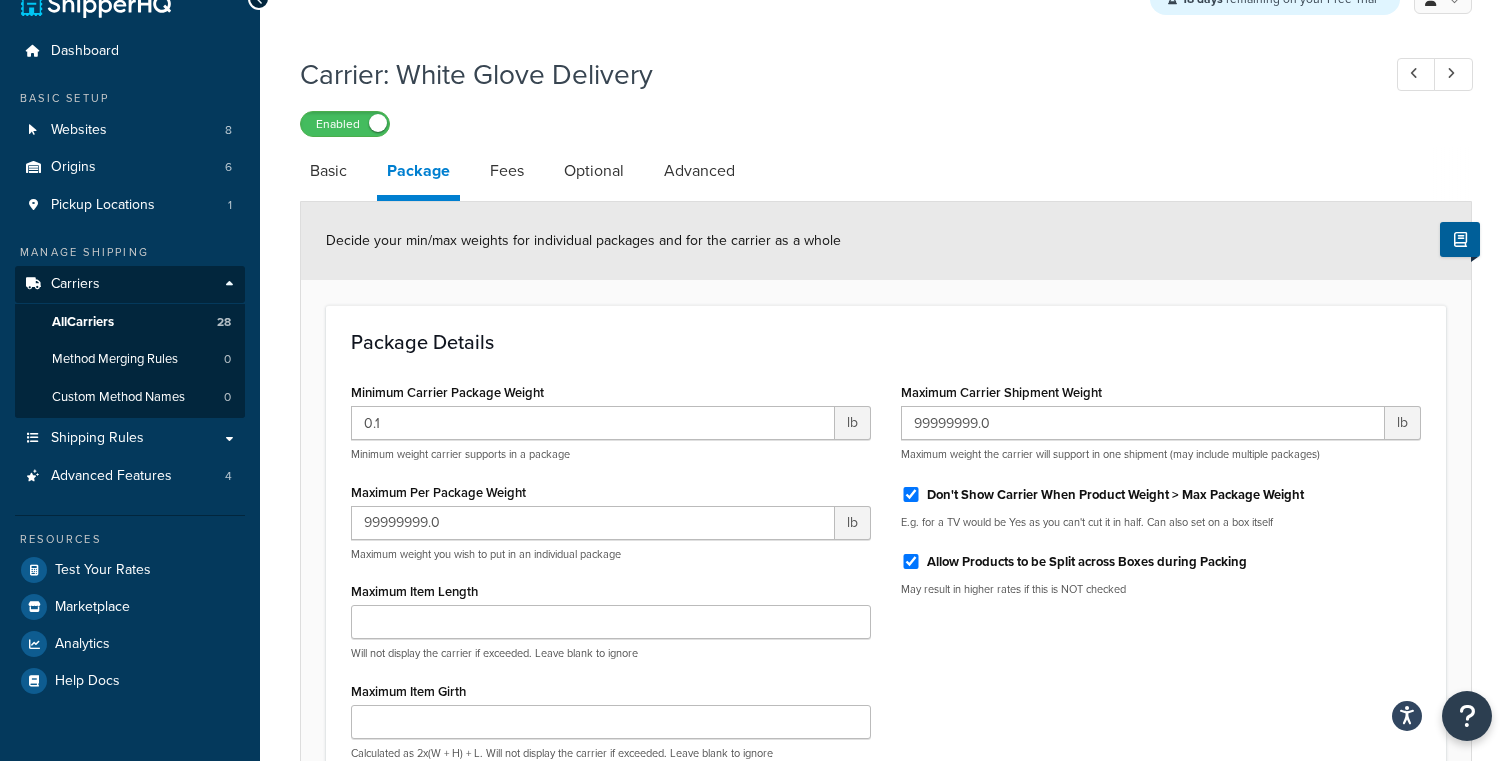 scroll, scrollTop: 0, scrollLeft: 0, axis: both 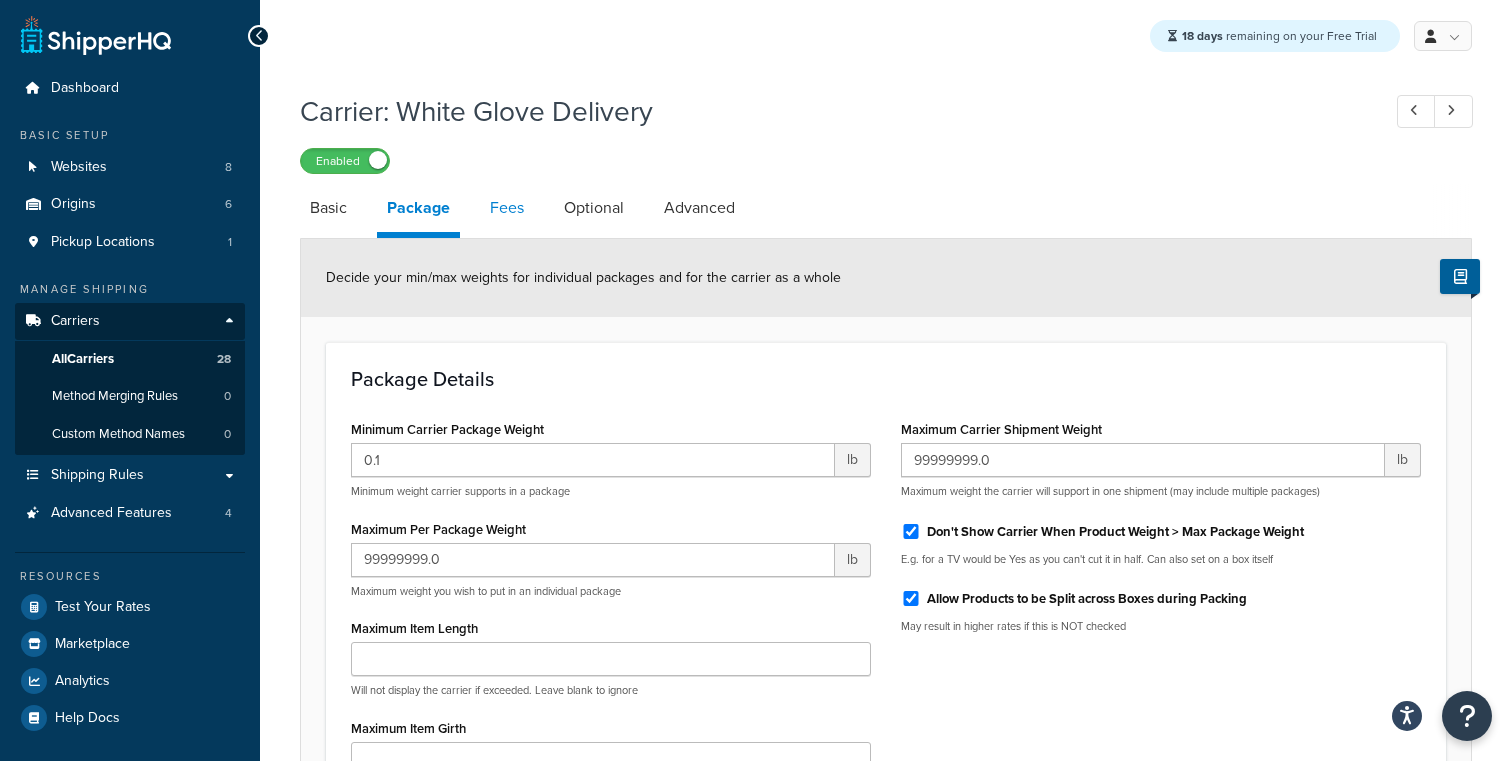 click on "Fees" at bounding box center [507, 208] 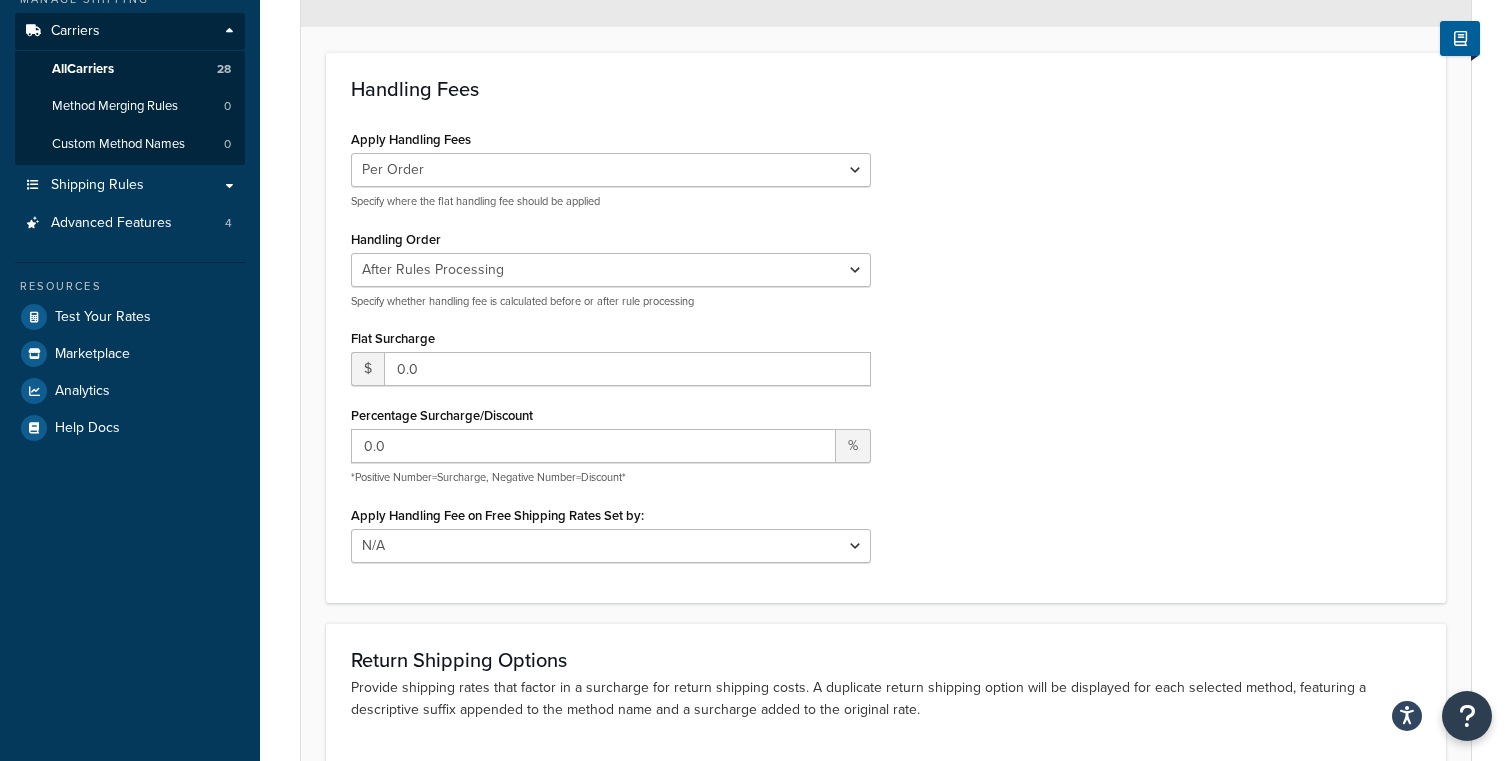 scroll, scrollTop: 0, scrollLeft: 0, axis: both 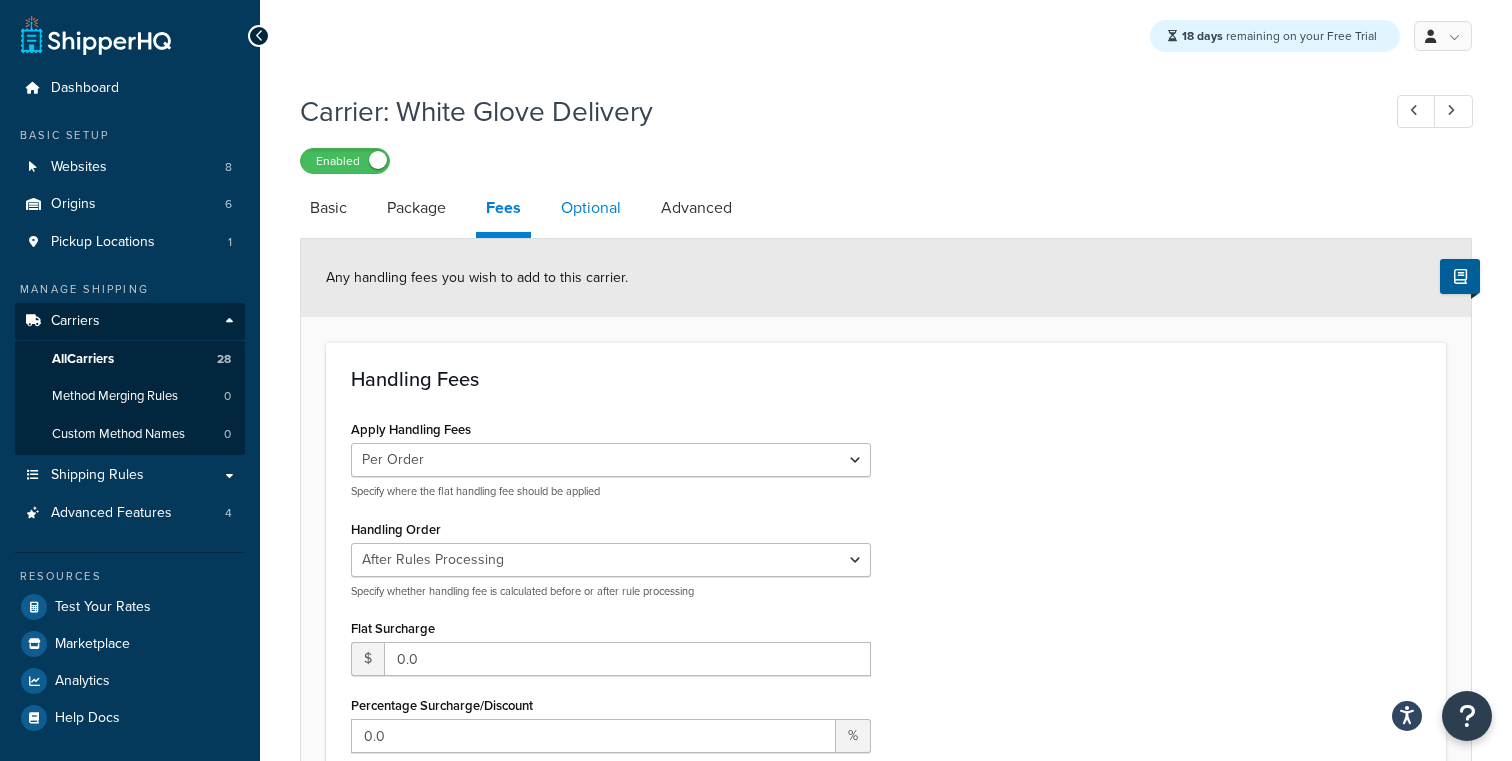 click on "Optional" at bounding box center (591, 208) 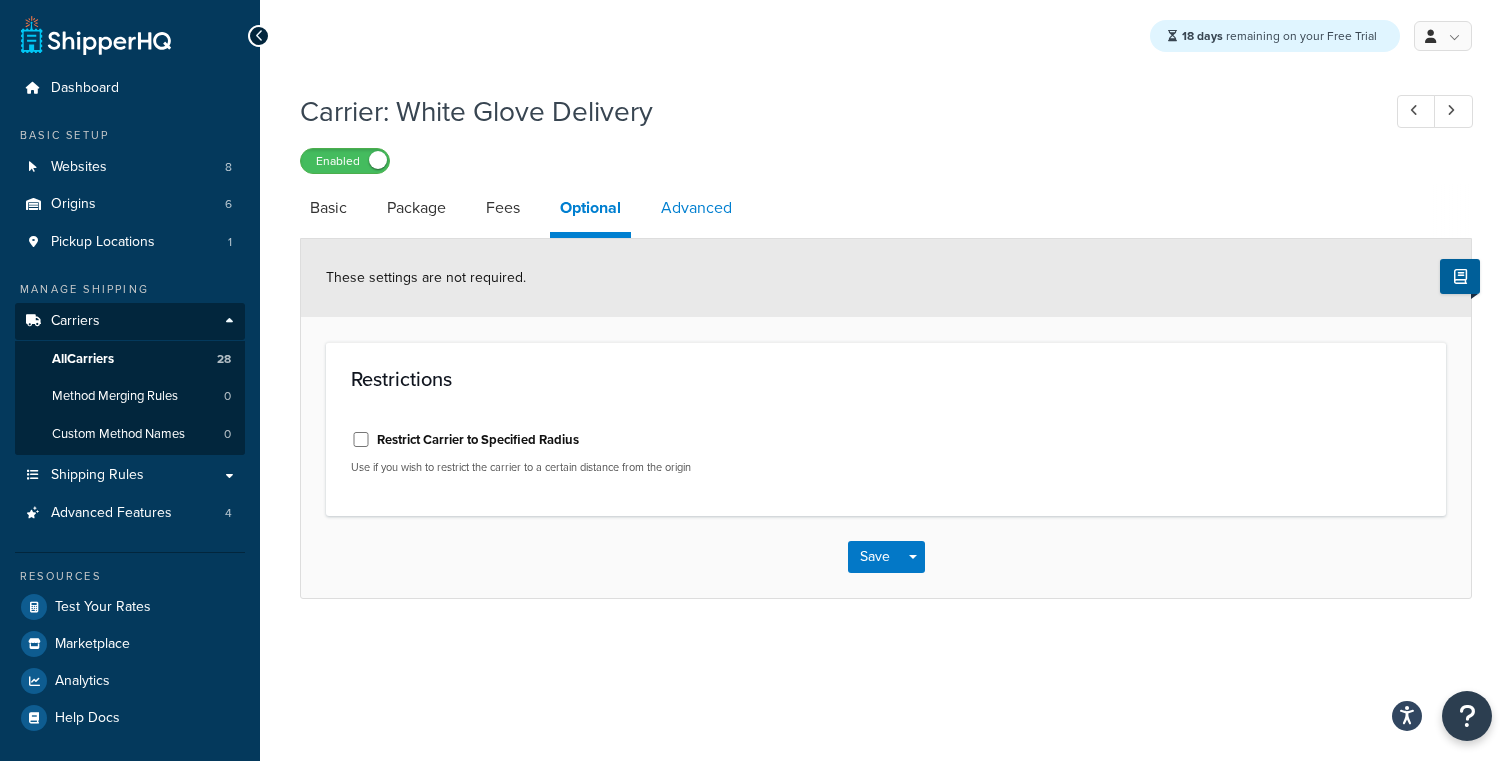 click on "Advanced" at bounding box center (696, 208) 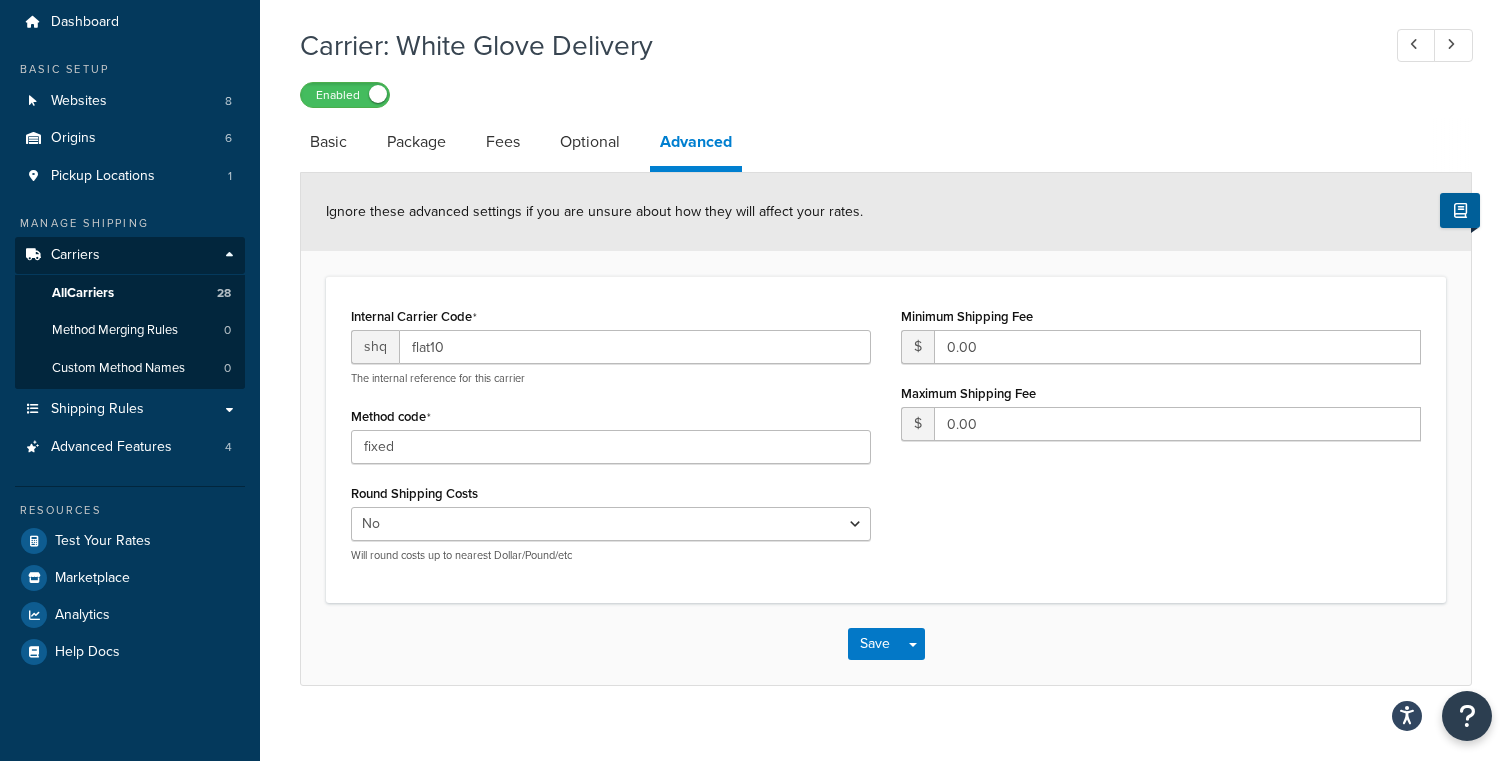 scroll, scrollTop: 93, scrollLeft: 0, axis: vertical 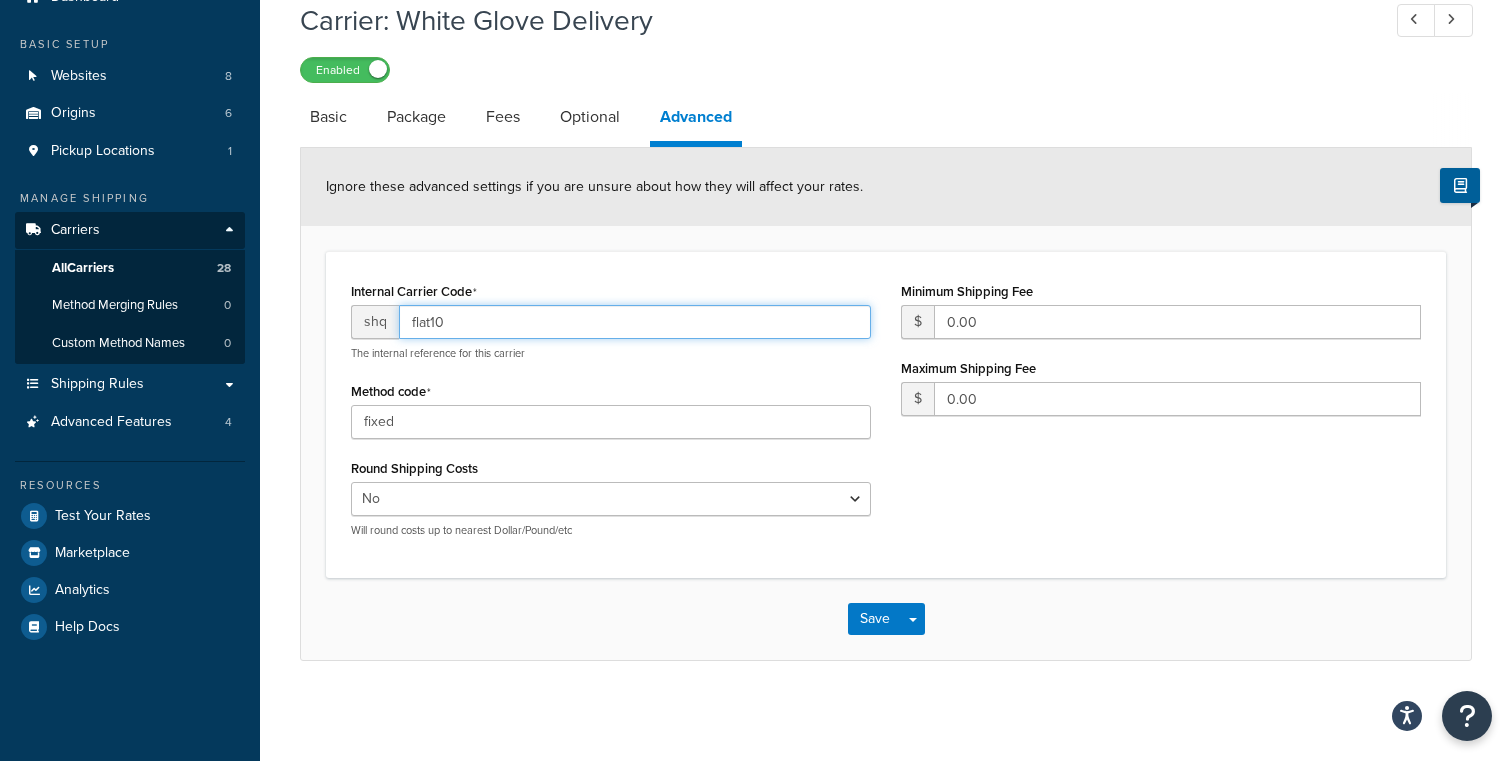 click on "flat10" at bounding box center (635, 322) 